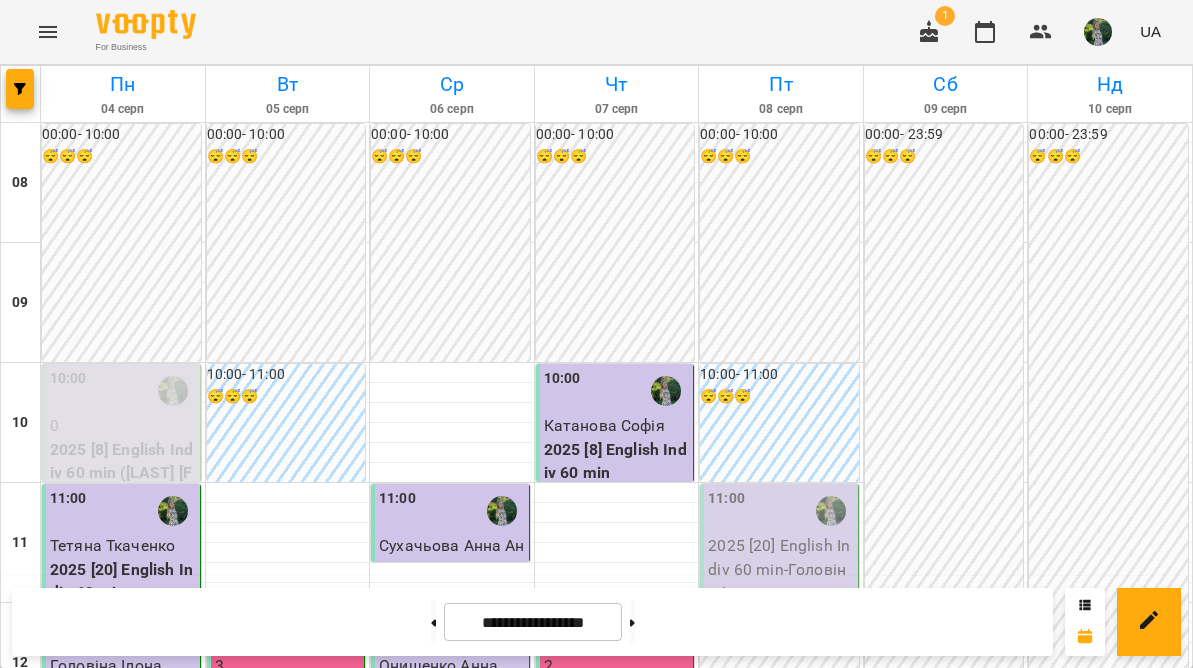 scroll, scrollTop: 0, scrollLeft: 0, axis: both 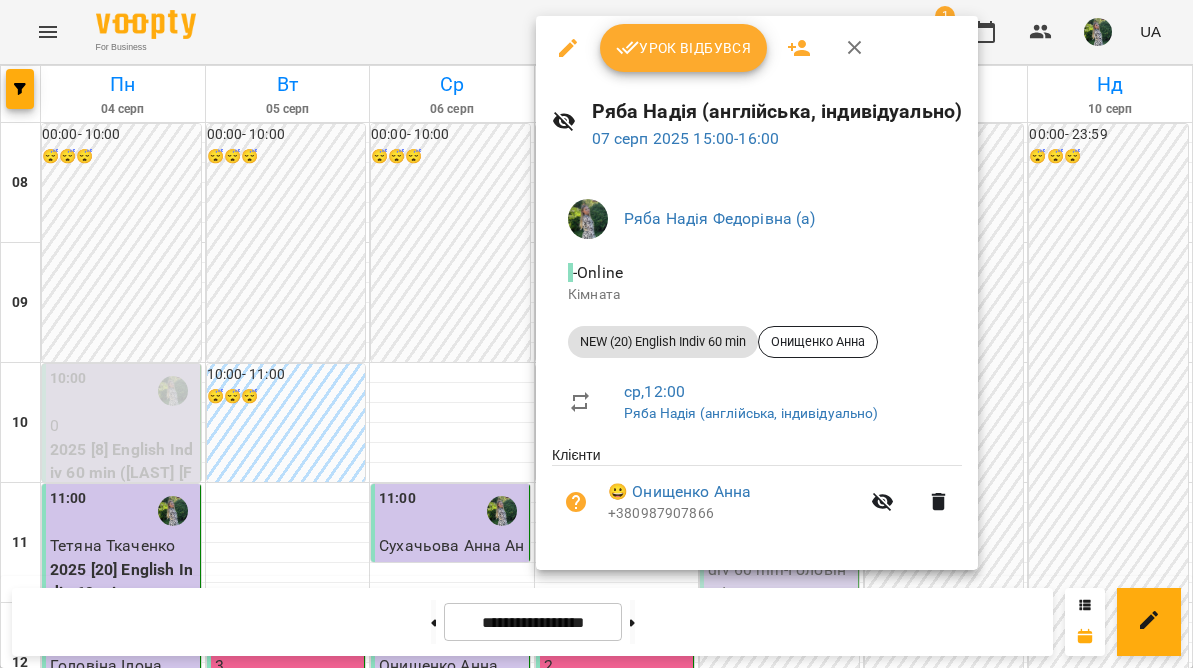 click on "Урок відбувся" at bounding box center (684, 48) 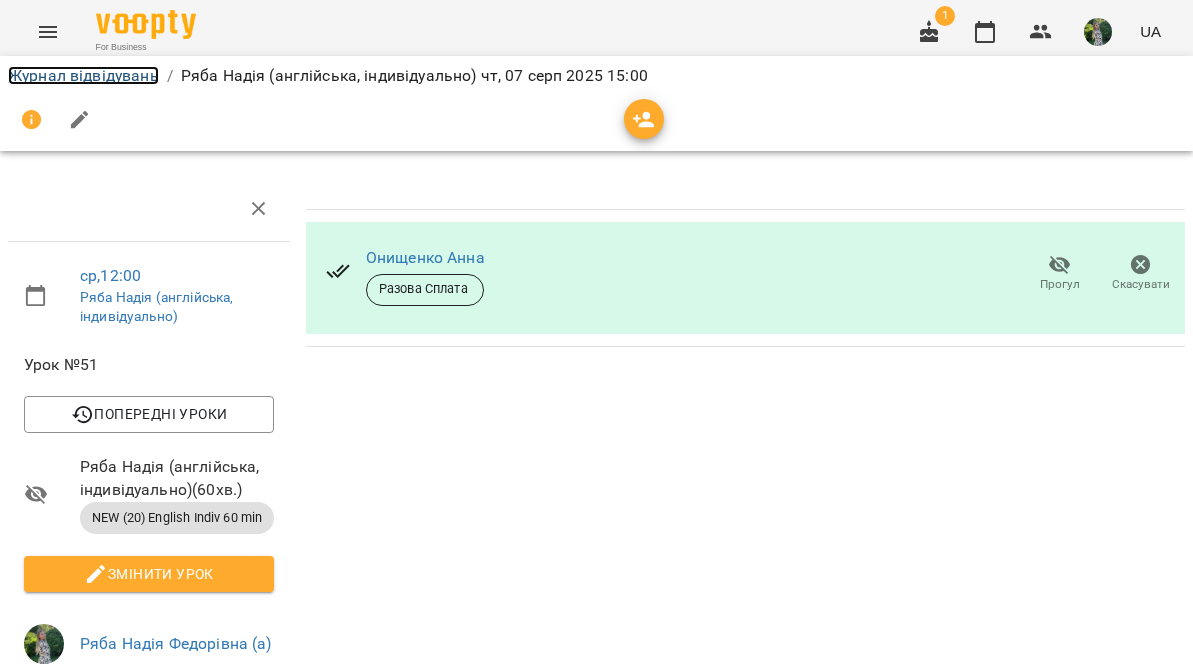 click on "Журнал відвідувань" at bounding box center [83, 75] 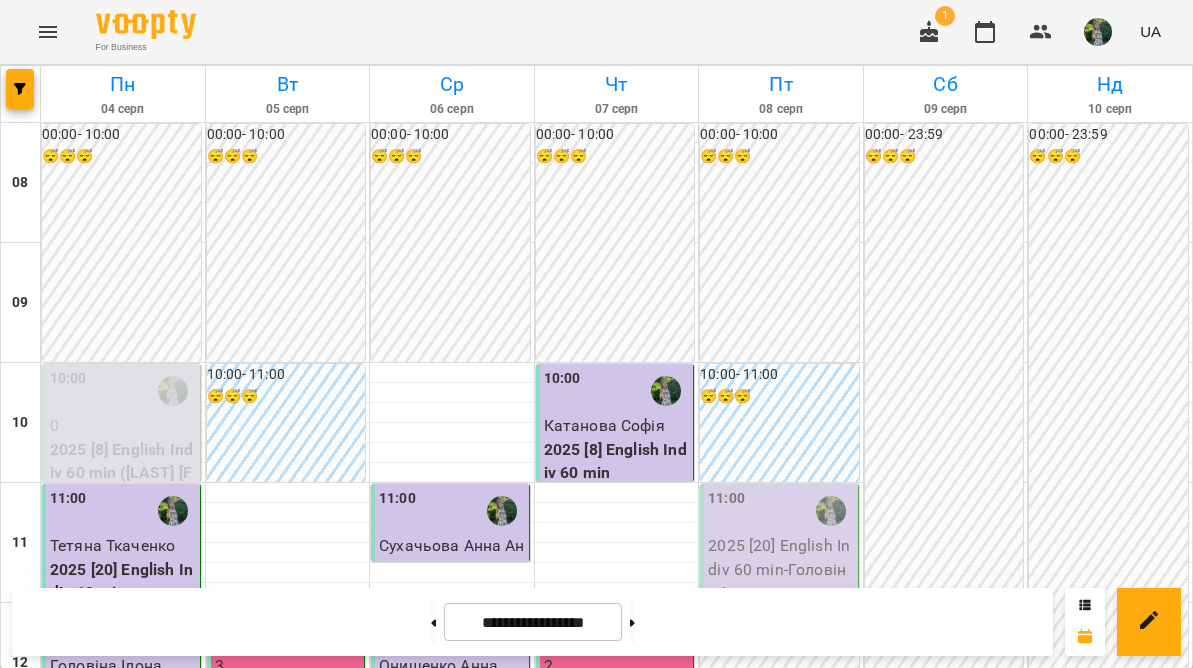 scroll, scrollTop: 819, scrollLeft: 0, axis: vertical 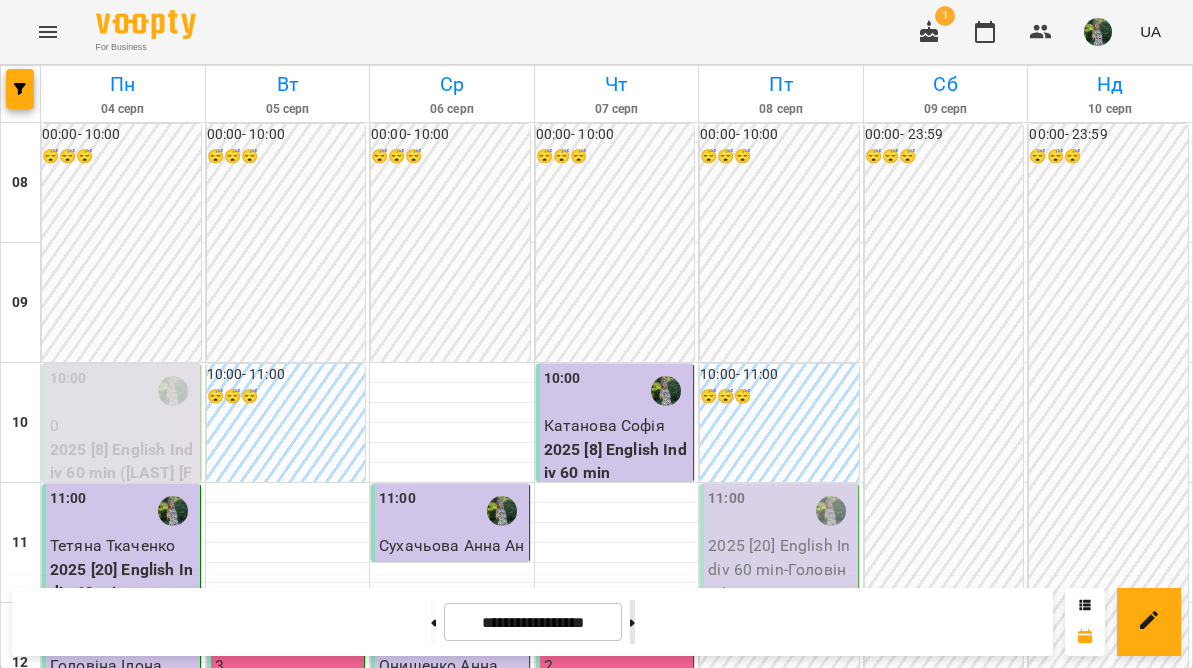 click at bounding box center (632, 622) 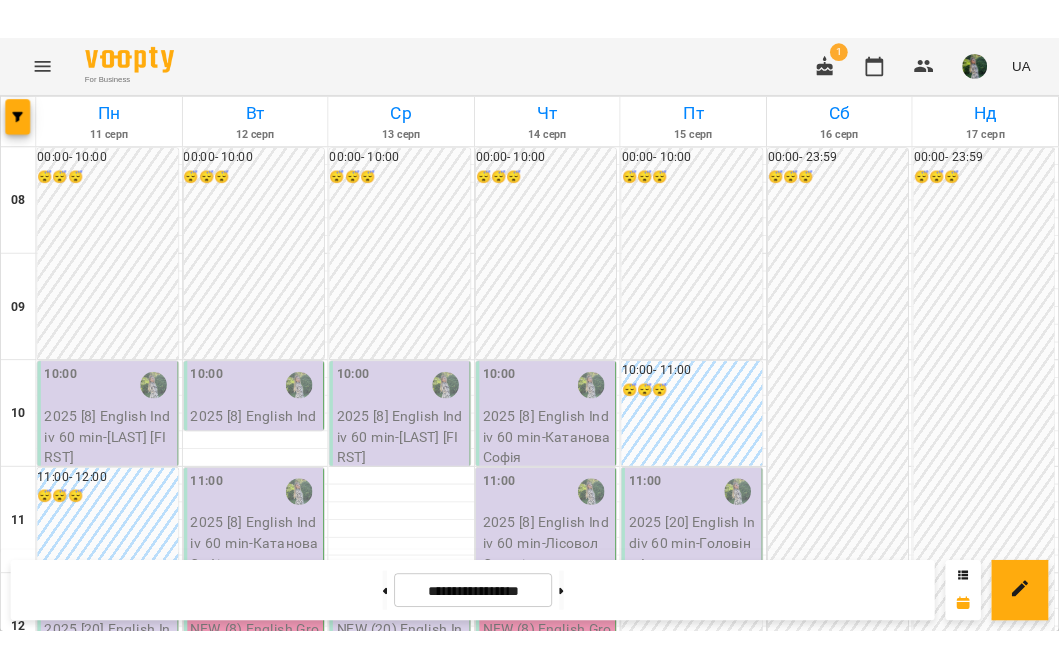 scroll, scrollTop: 653, scrollLeft: 0, axis: vertical 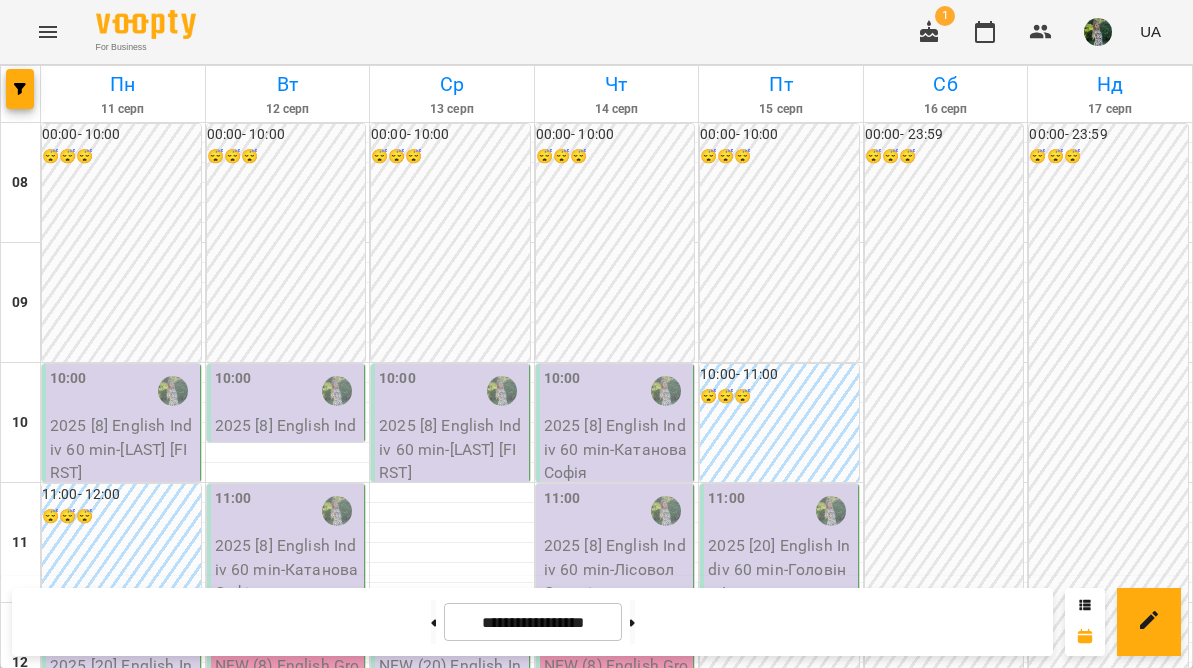 click on "For Business 1 UA" at bounding box center [596, 32] 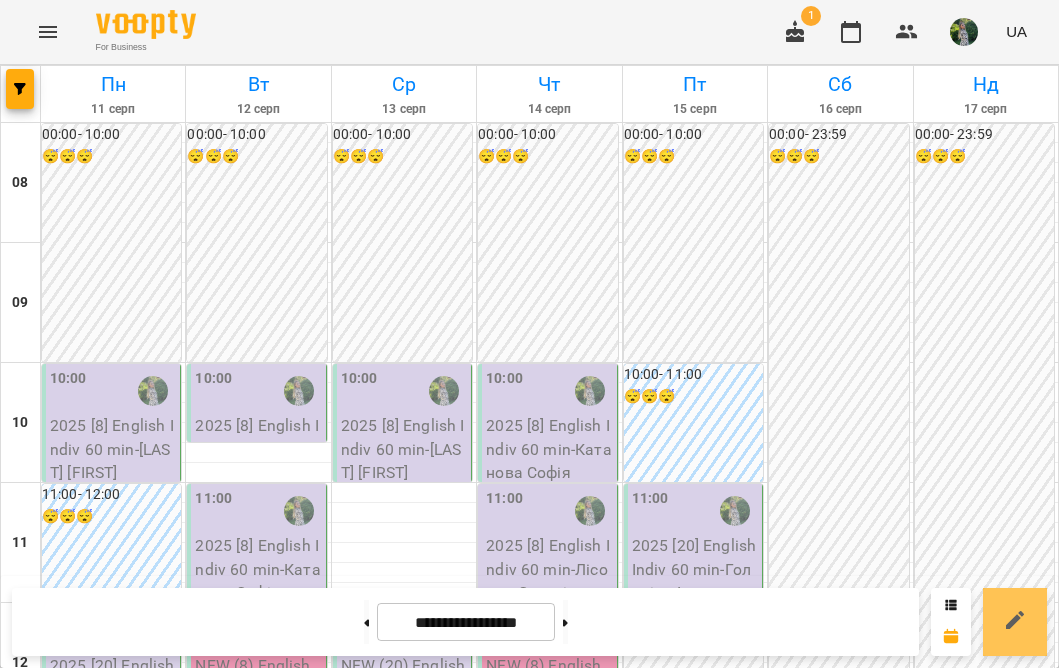 click 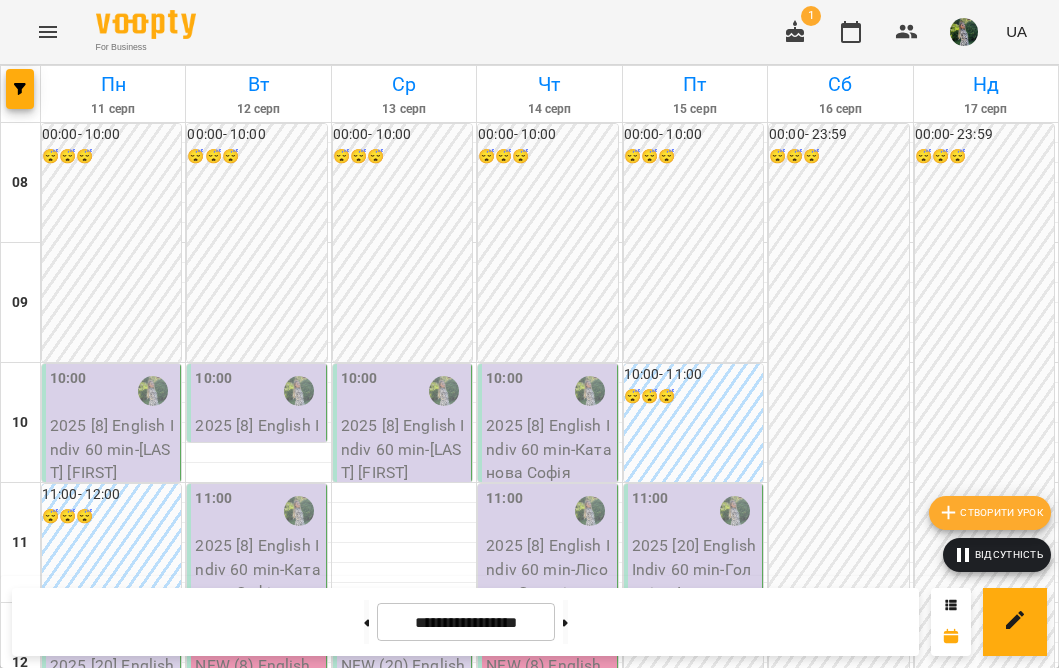 click on "Відсутність" at bounding box center (997, 555) 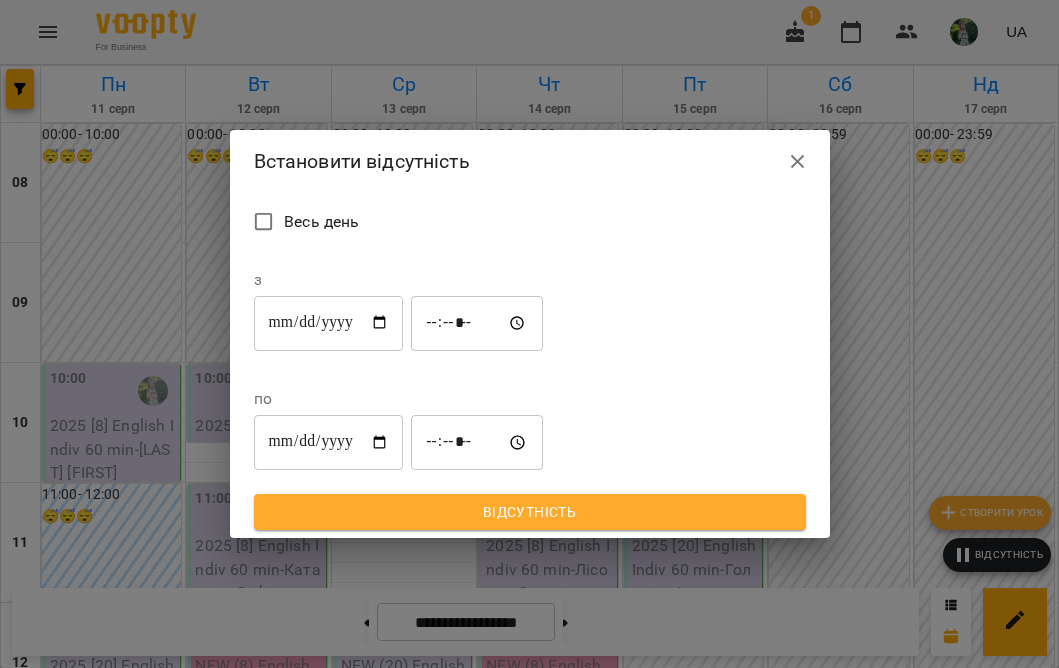 click on "**********" at bounding box center [329, 323] 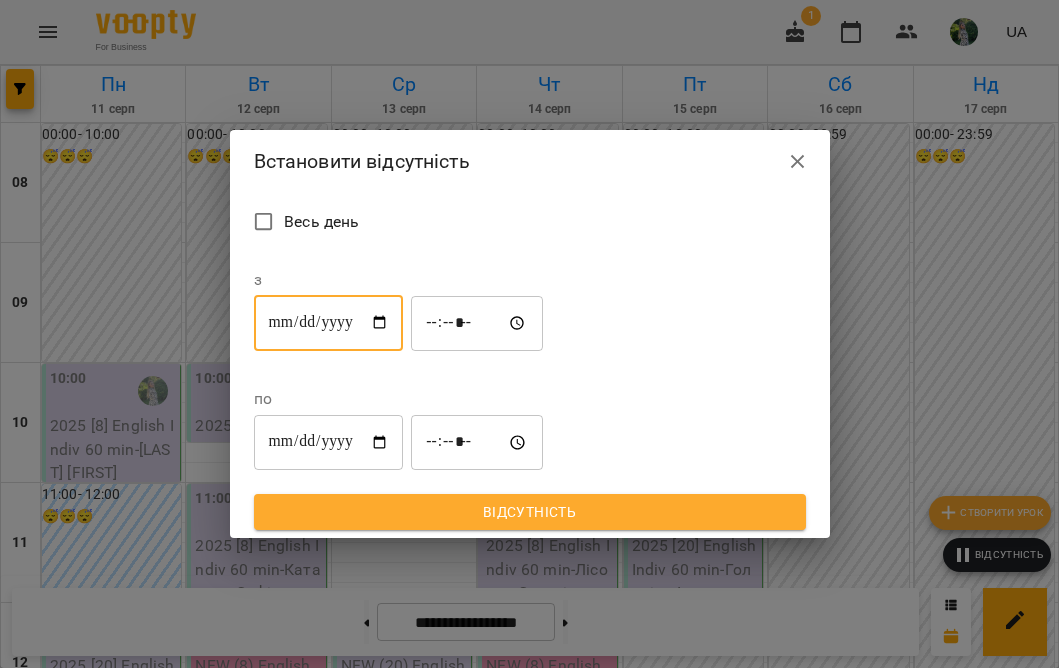 type on "**********" 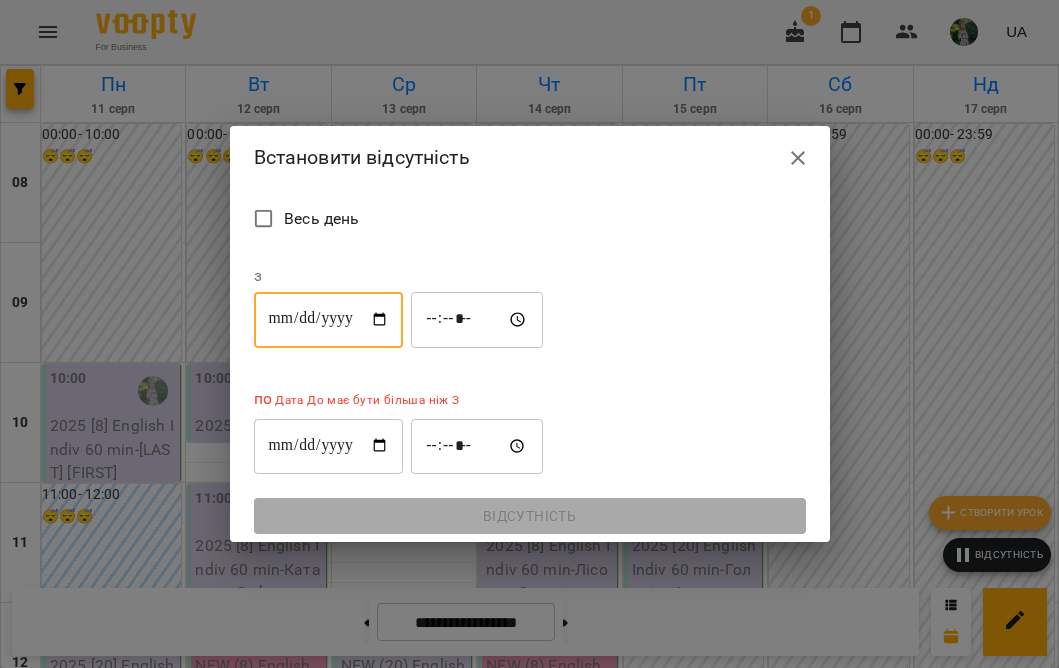 click on "**********" at bounding box center [329, 446] 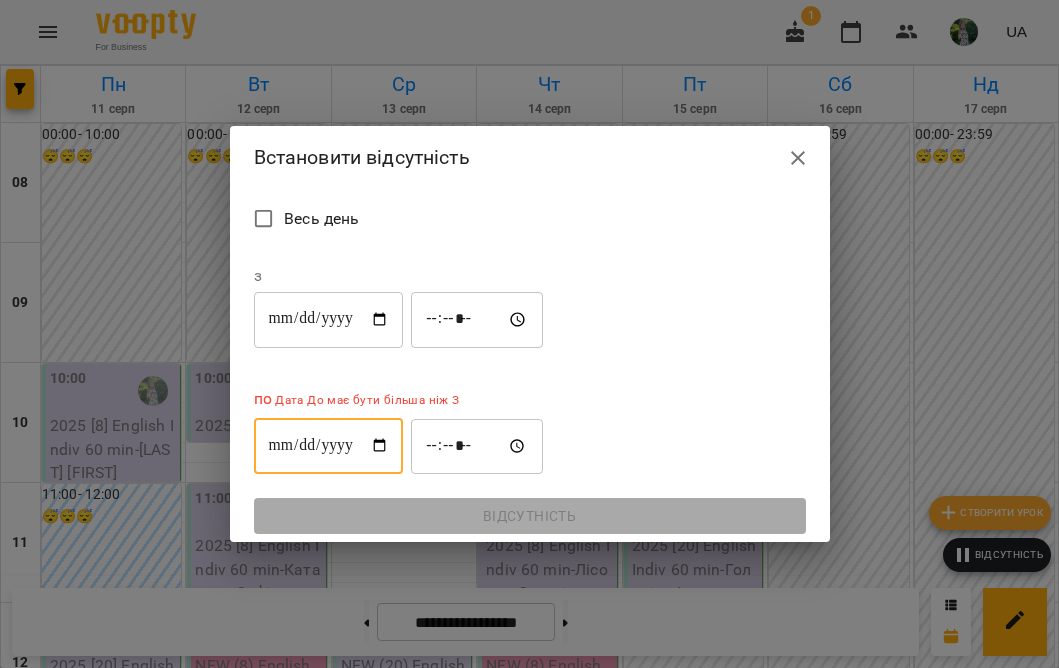 type on "**********" 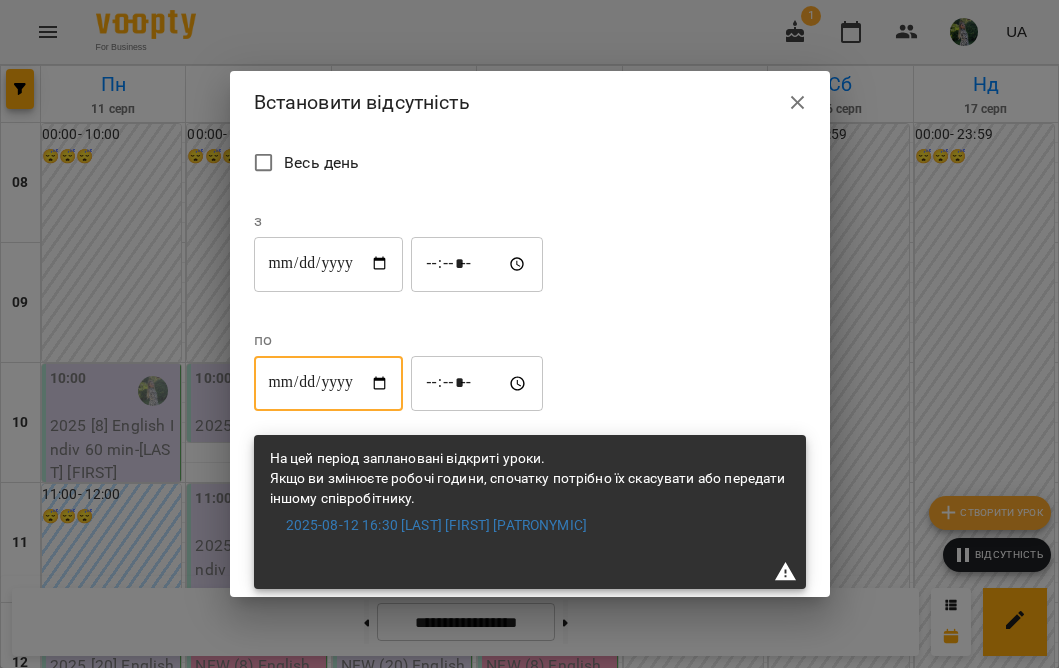 click on "*****" at bounding box center [477, 264] 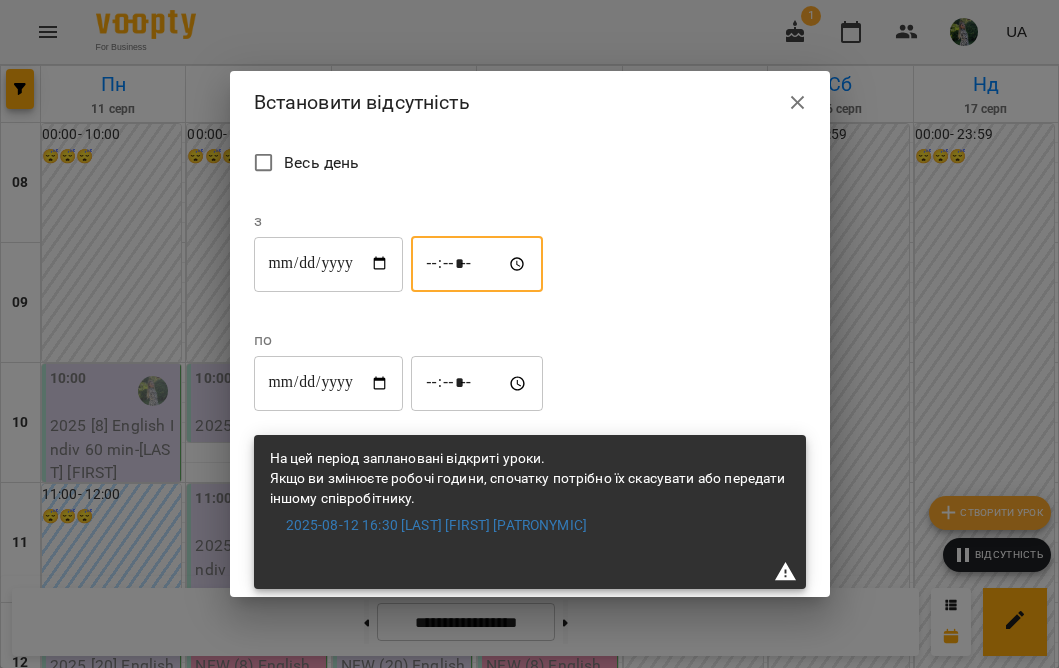 type on "*****" 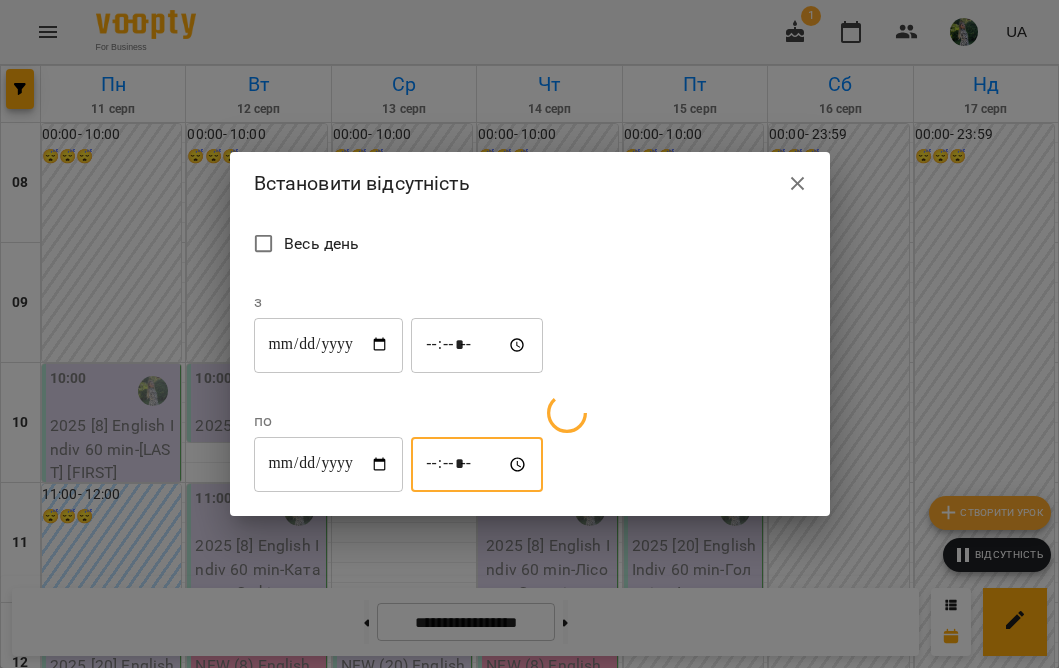 type on "*****" 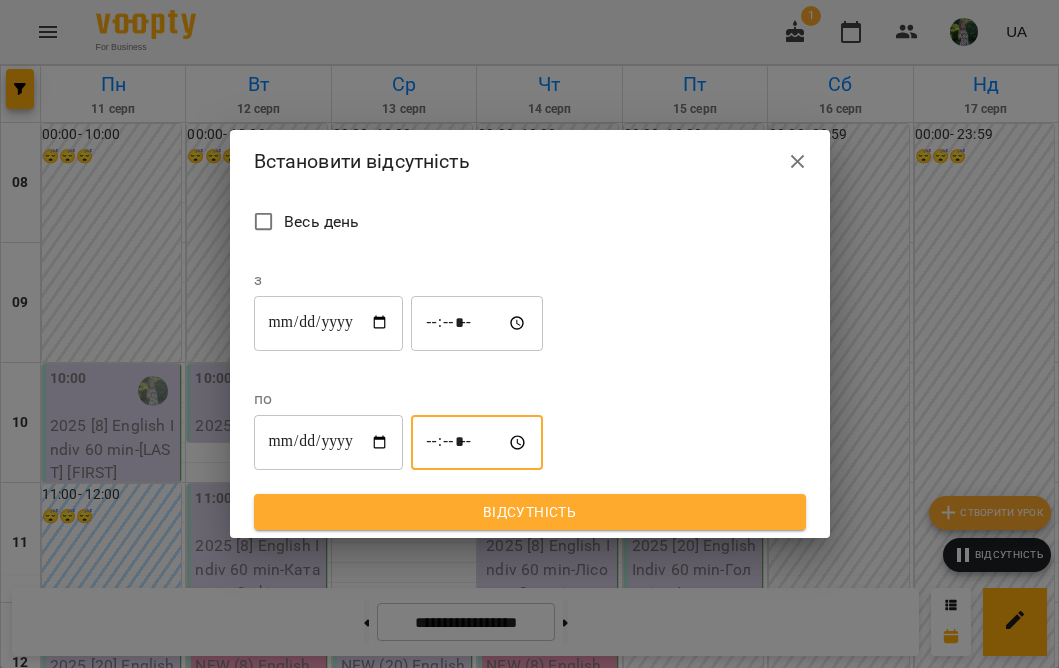 click on "Відсутність" at bounding box center [530, 512] 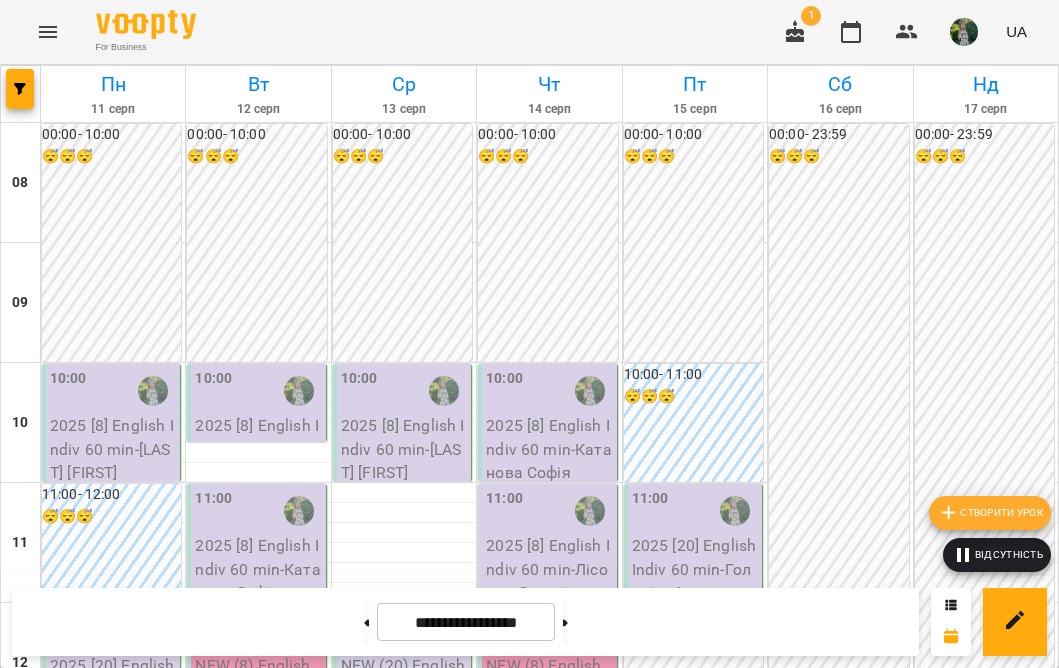 scroll, scrollTop: 1129, scrollLeft: 0, axis: vertical 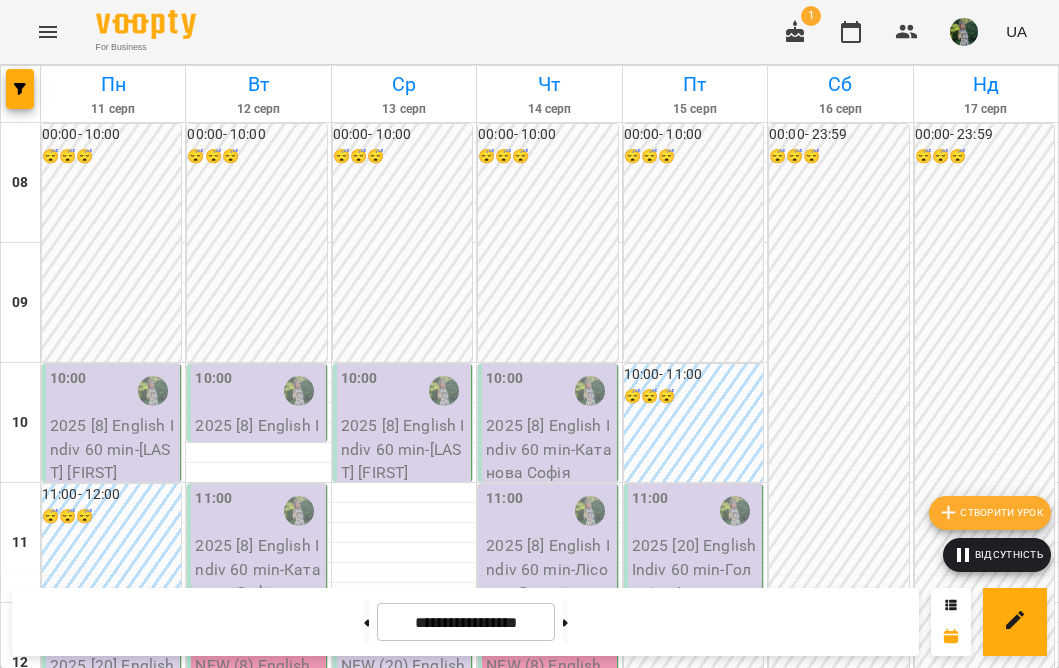 click on "Відсутність" at bounding box center [997, 555] 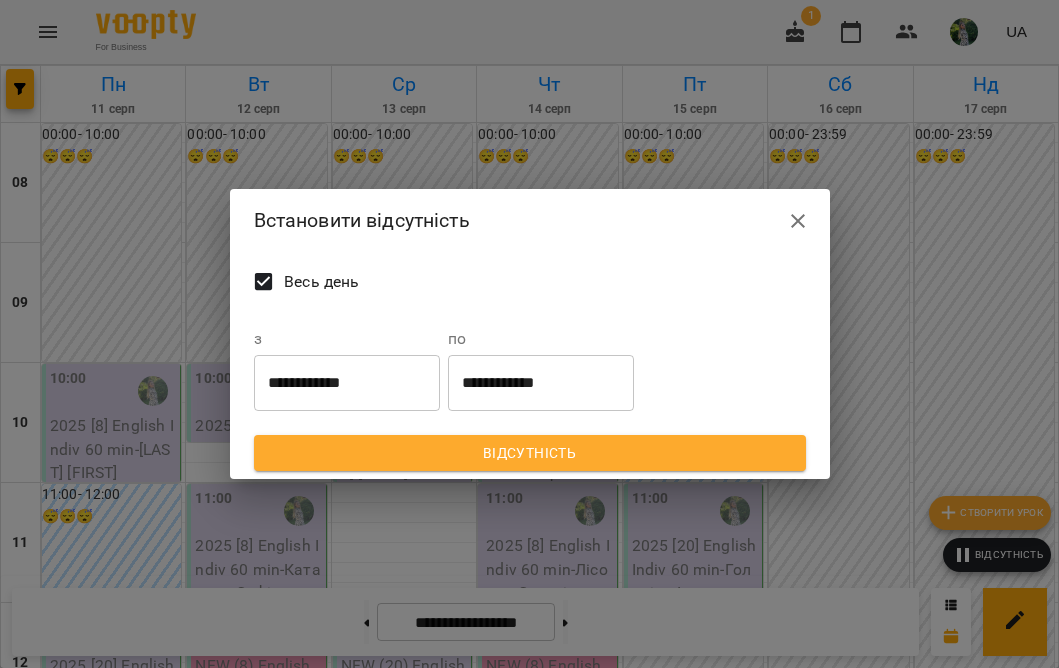 click on "Весь день" at bounding box center [321, 282] 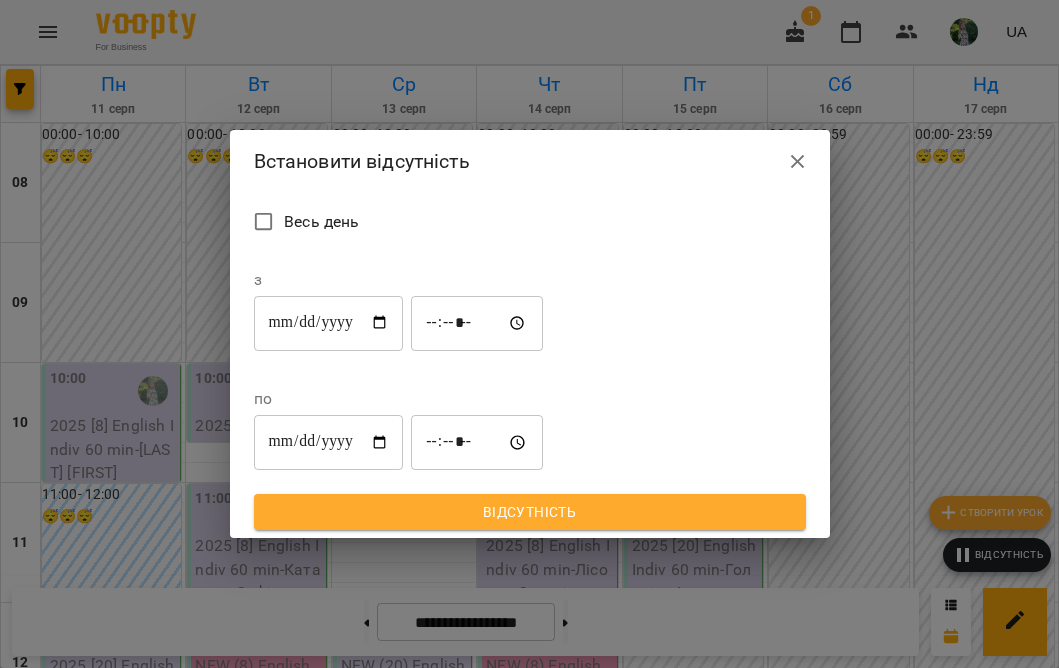 click on "**********" at bounding box center (329, 323) 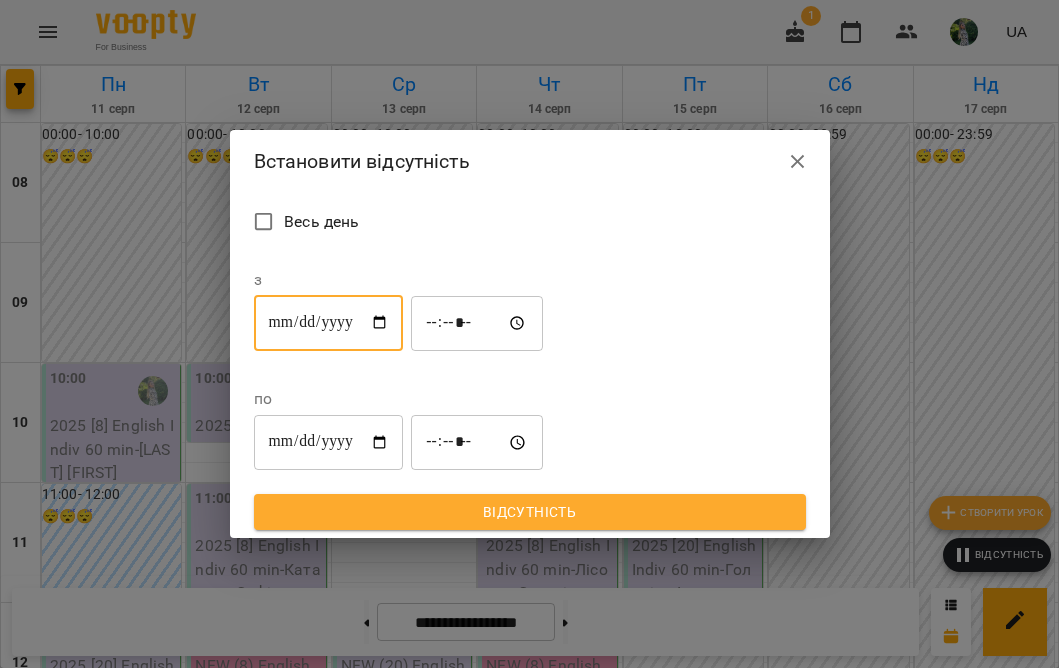 click on "**********" at bounding box center [329, 323] 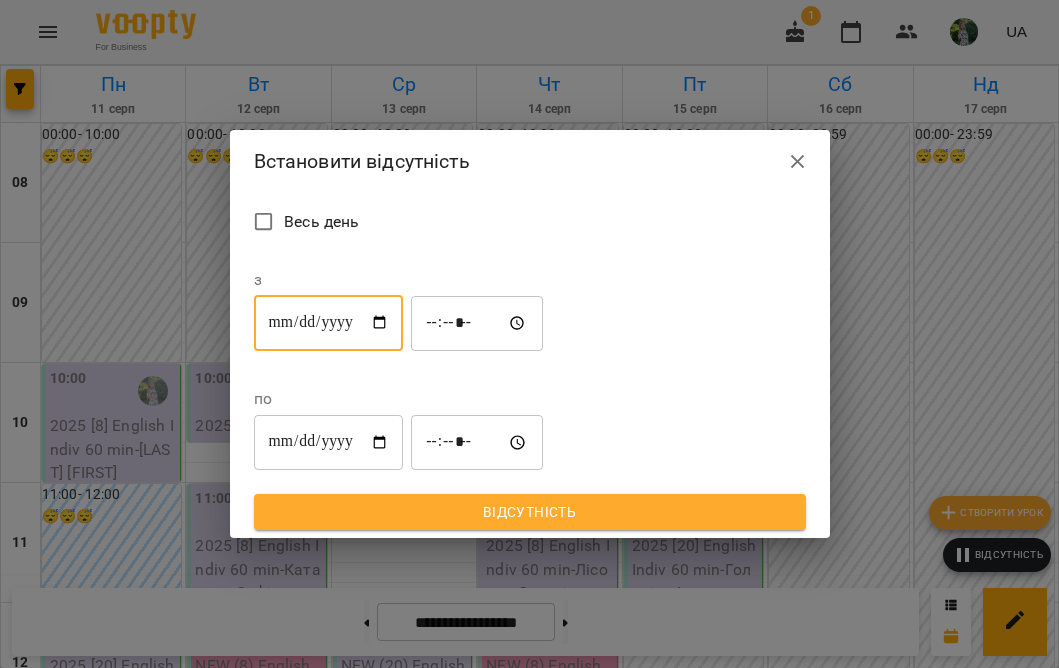 type on "**********" 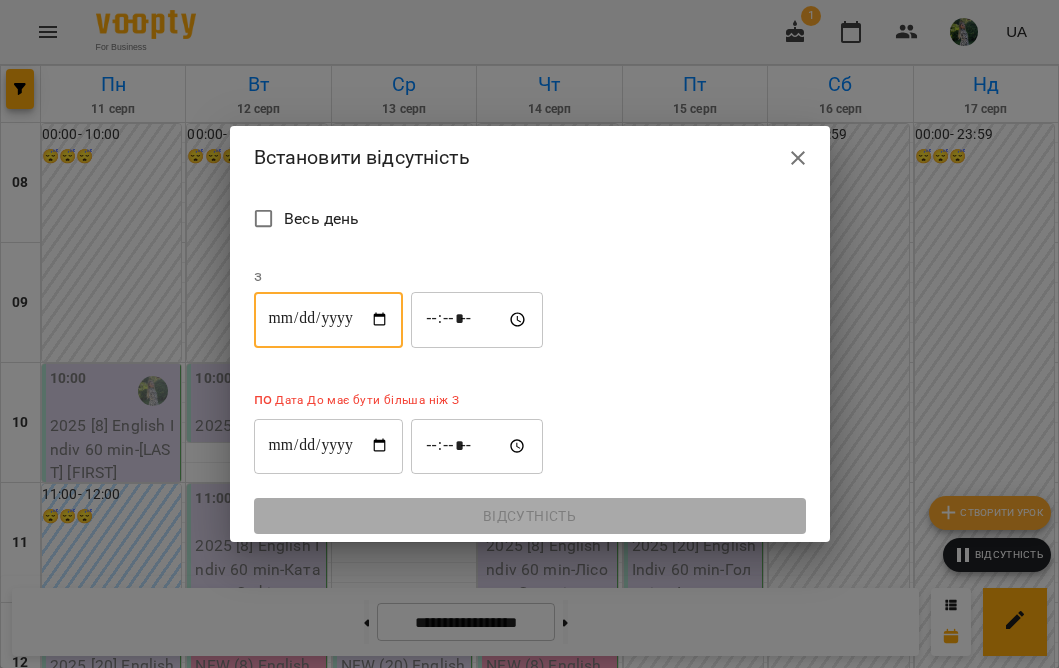 click on "**********" at bounding box center (329, 446) 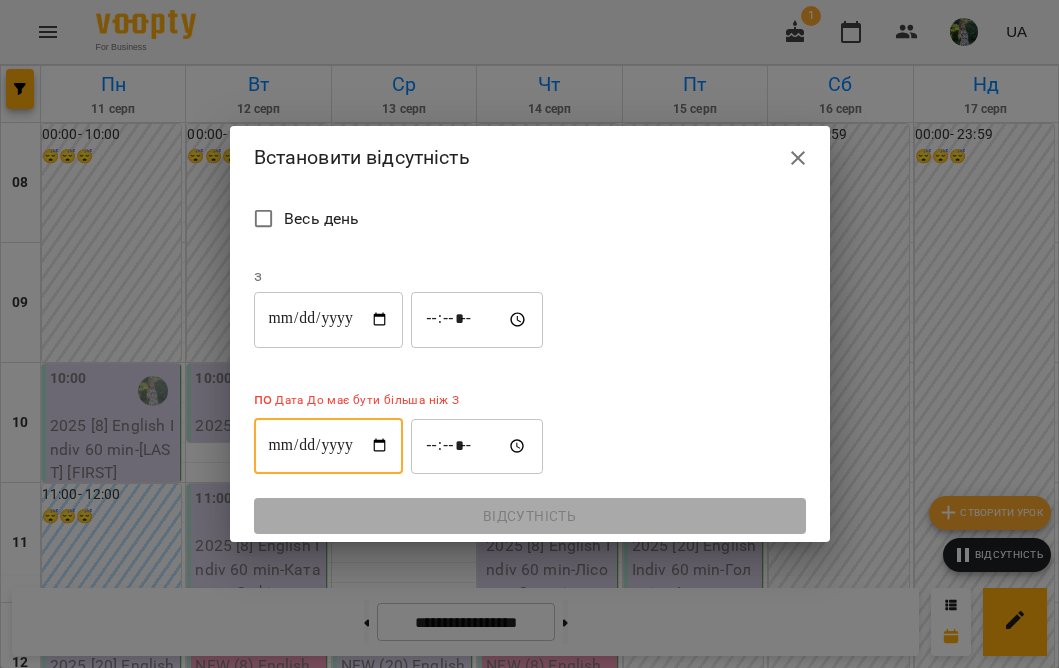 type on "**********" 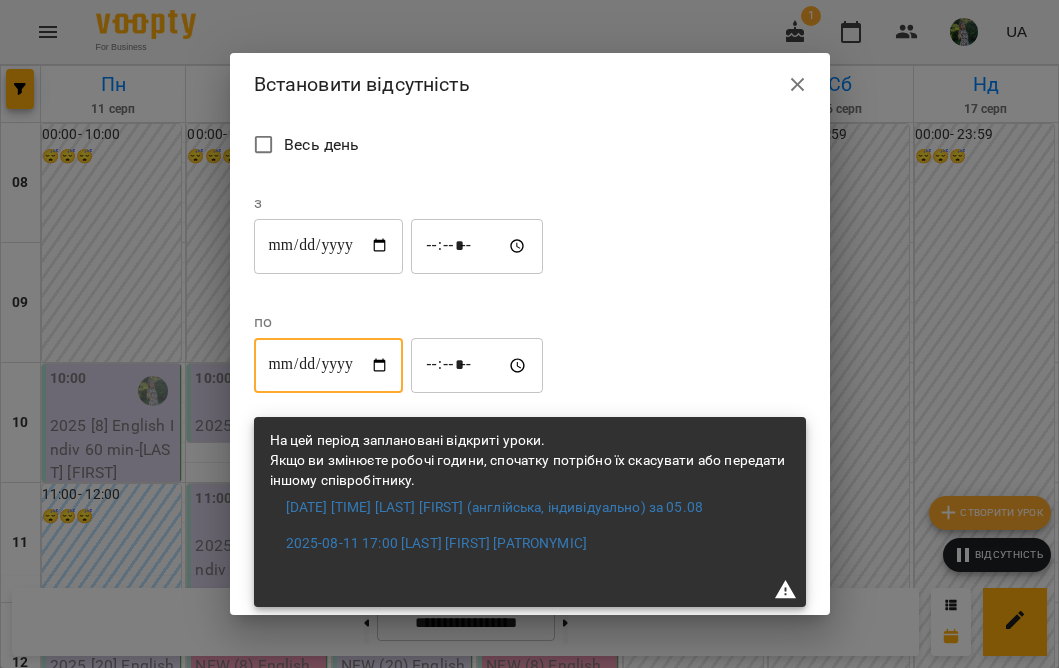 click on "*****" at bounding box center (477, 246) 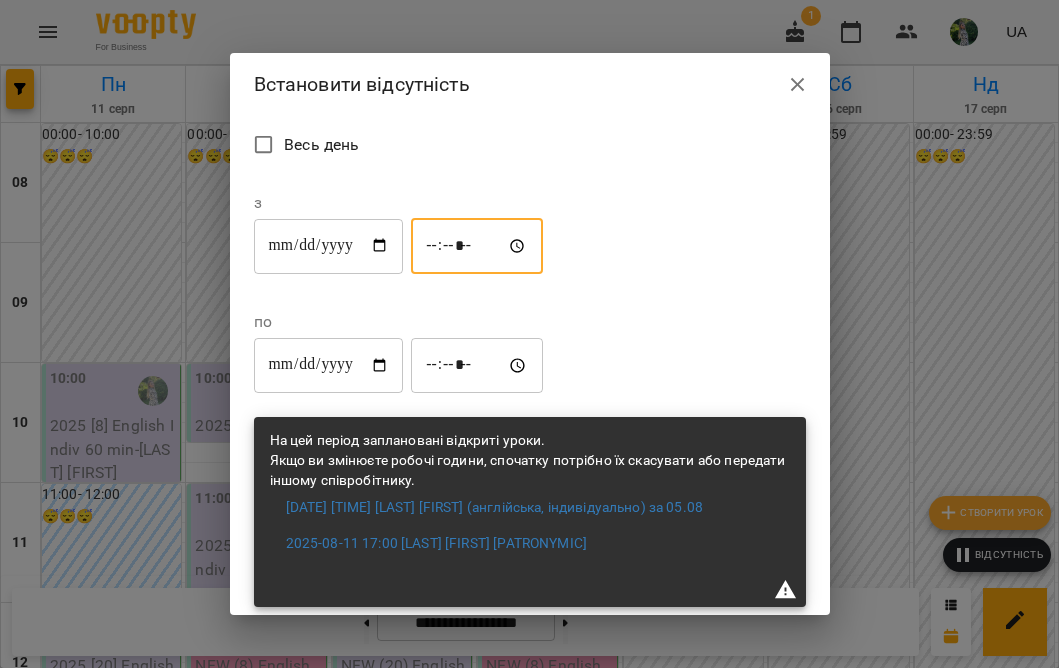 type on "*****" 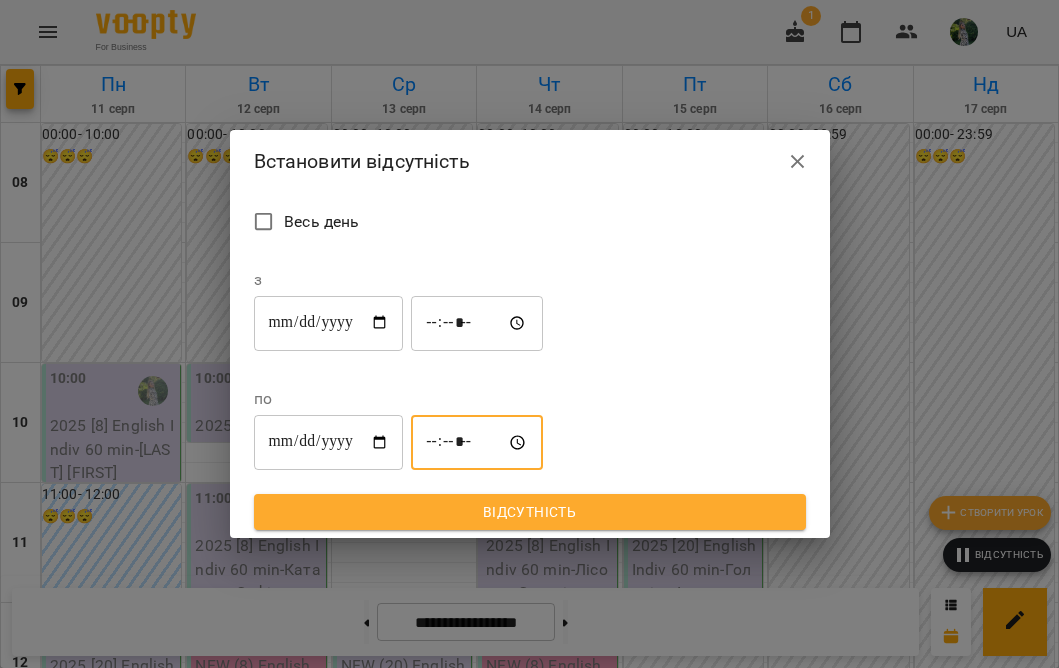 click on "*****" at bounding box center (477, 443) 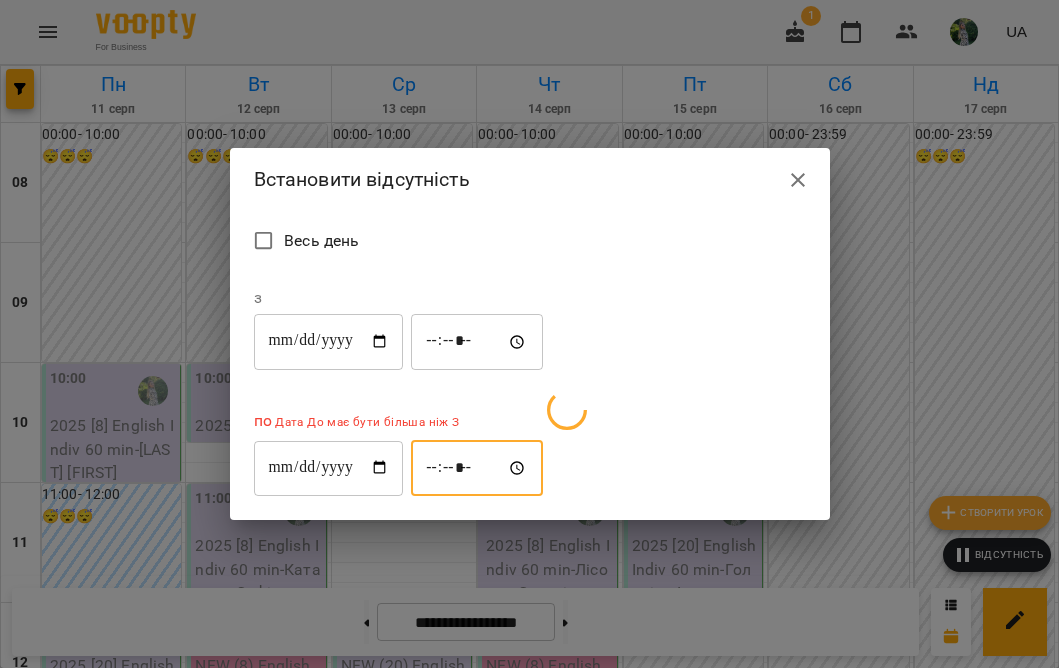 type on "*****" 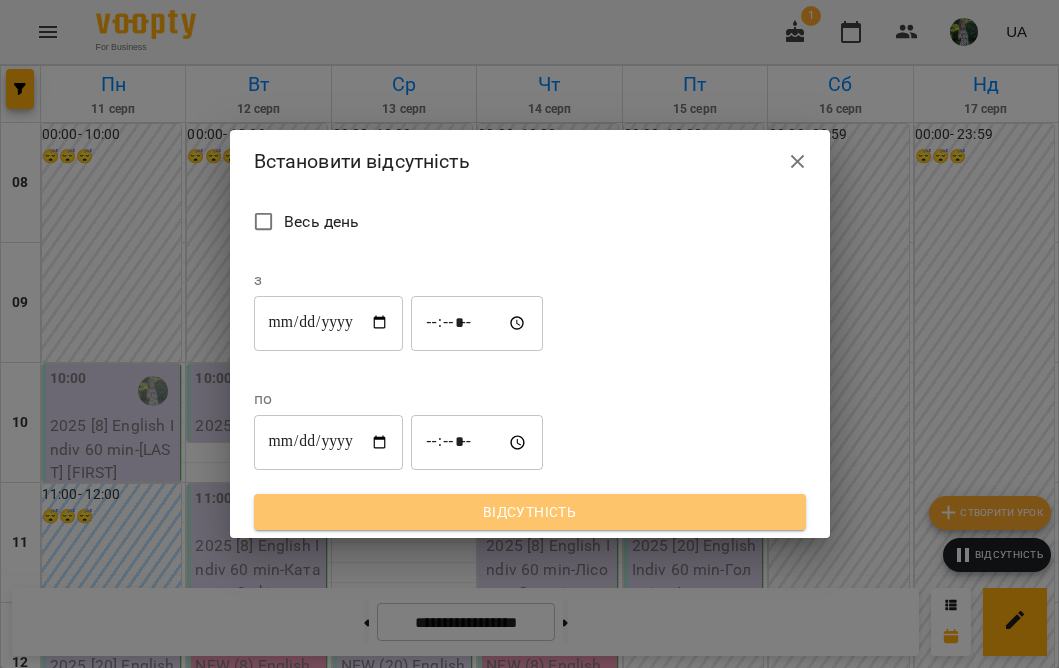 click on "Відсутність" at bounding box center [530, 512] 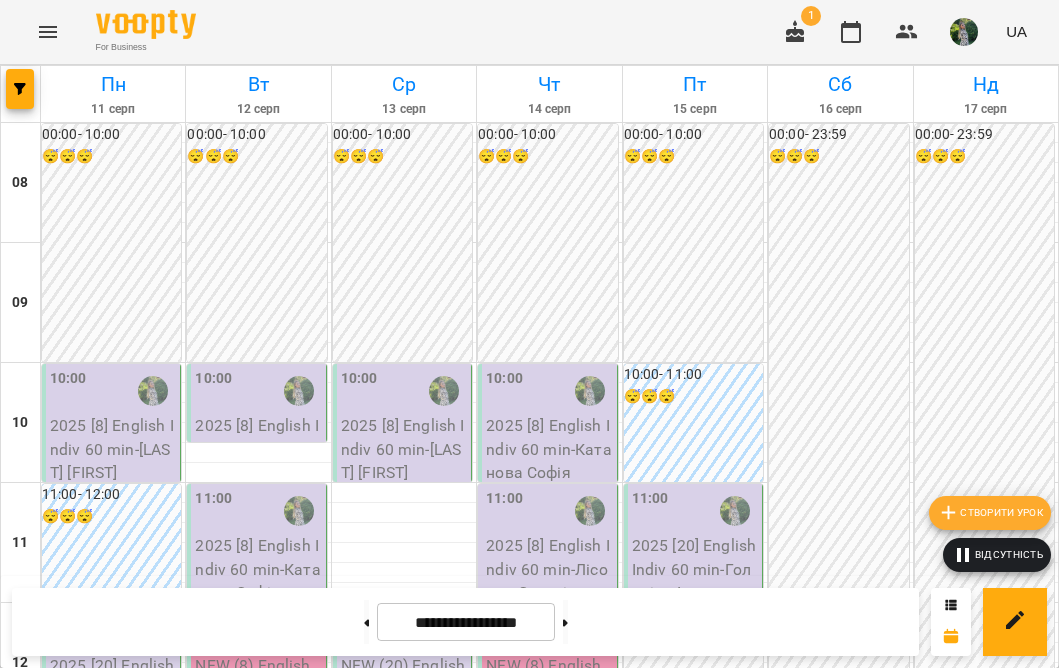 scroll, scrollTop: 1178, scrollLeft: 0, axis: vertical 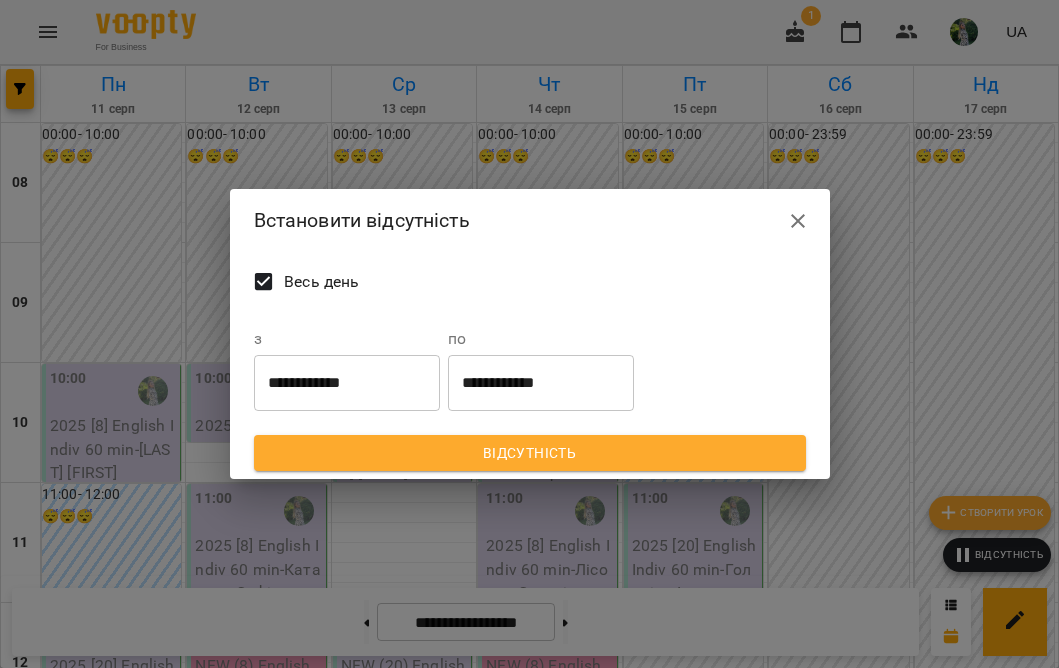click on "Весь день" at bounding box center [321, 282] 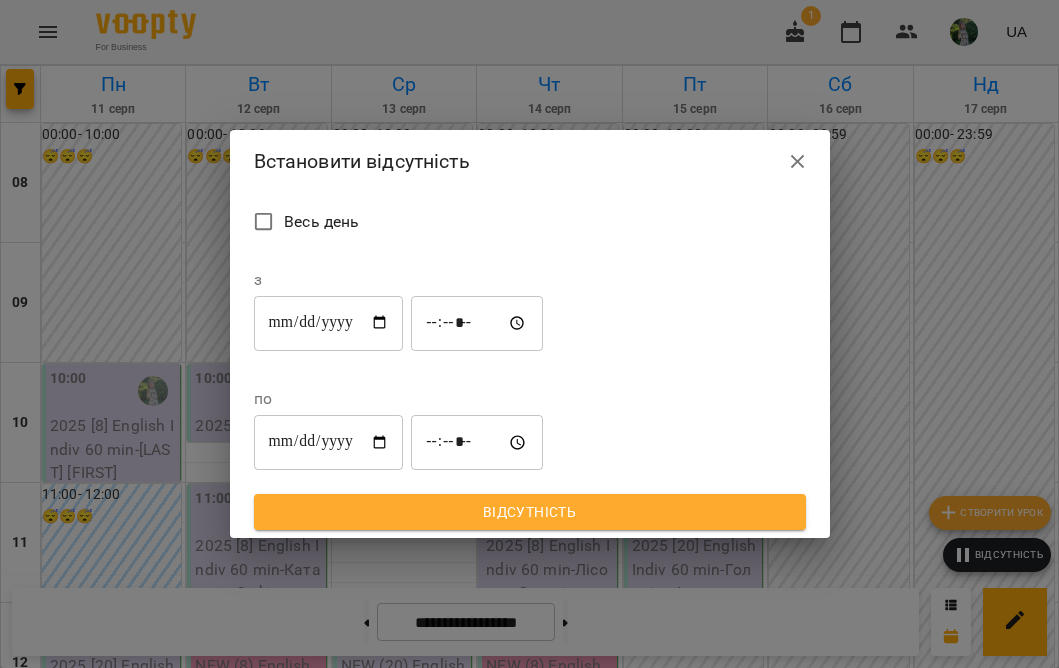 click on "**********" at bounding box center [329, 323] 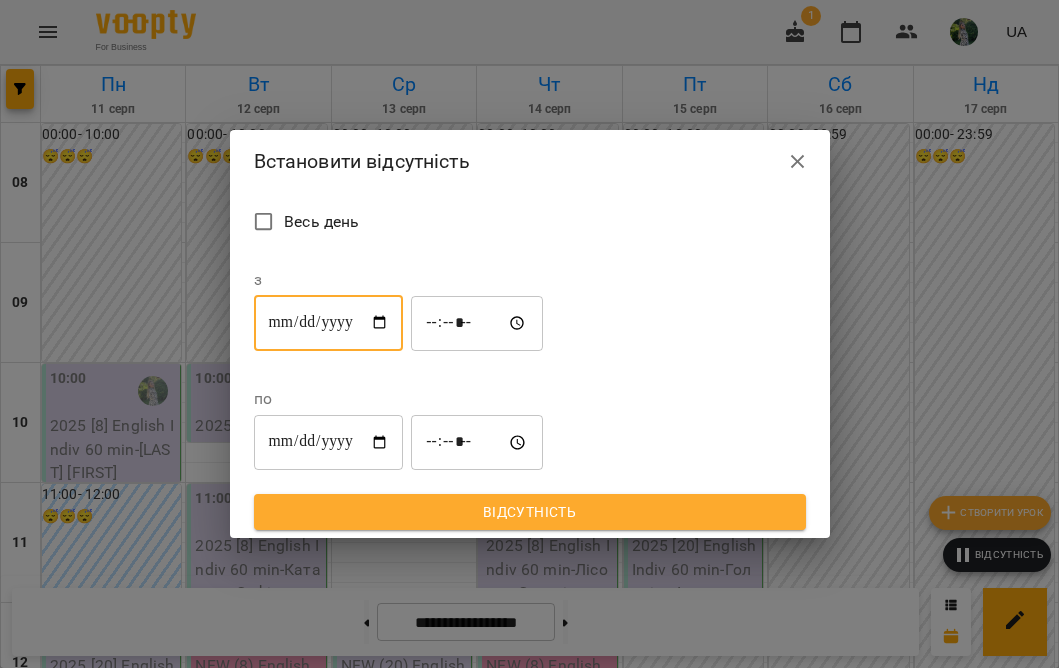 type on "**********" 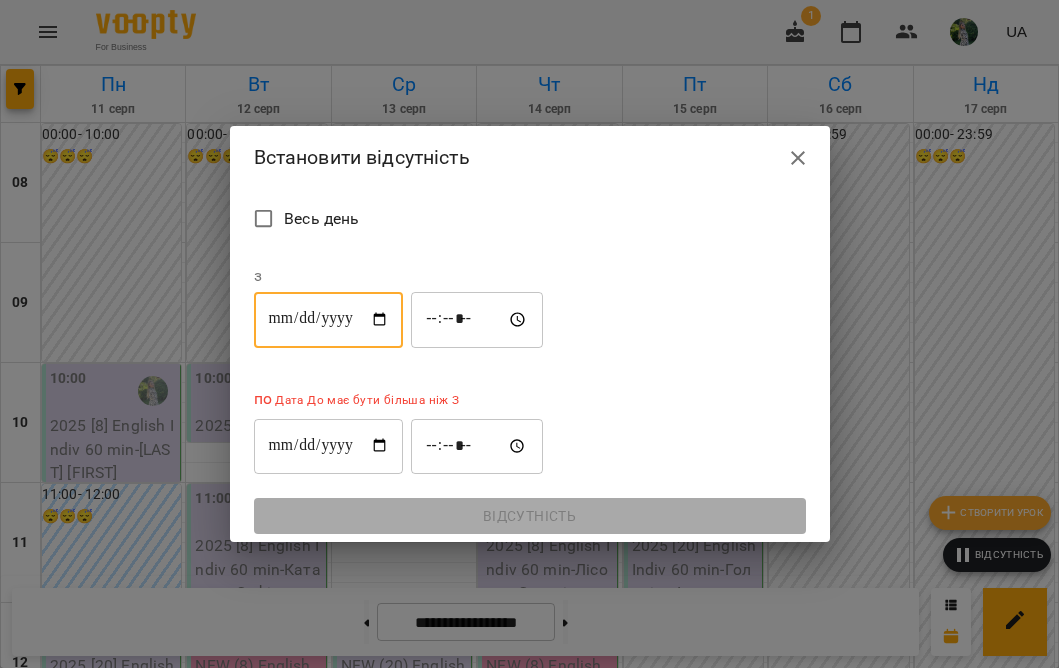 click on "**********" at bounding box center [329, 446] 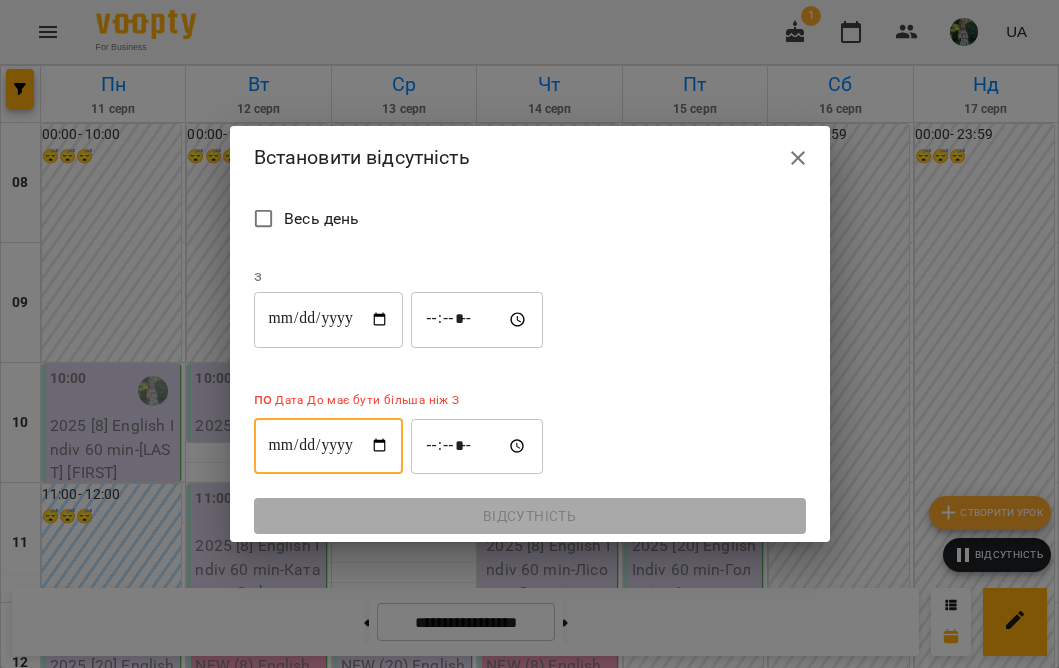 type on "**********" 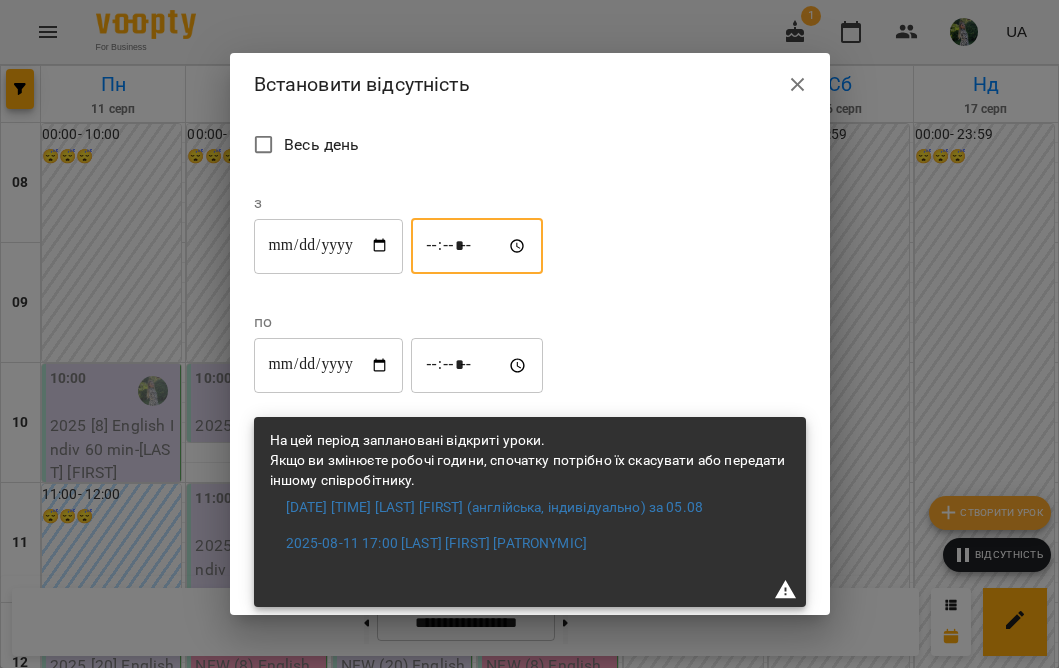click on "*****" at bounding box center [477, 246] 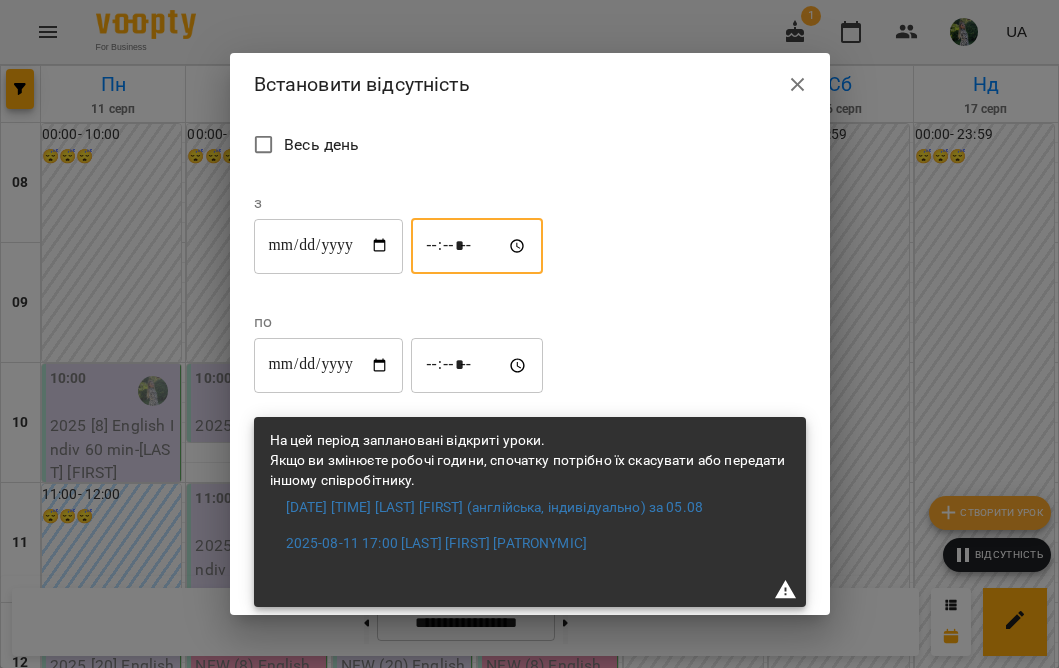 type on "*****" 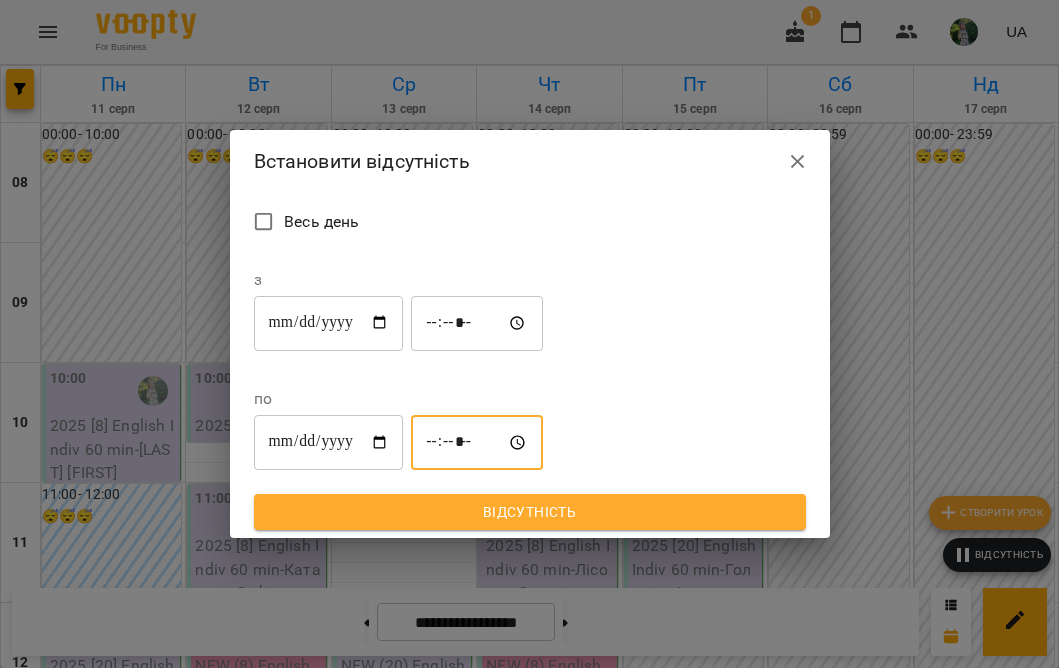 click on "*****" at bounding box center [477, 443] 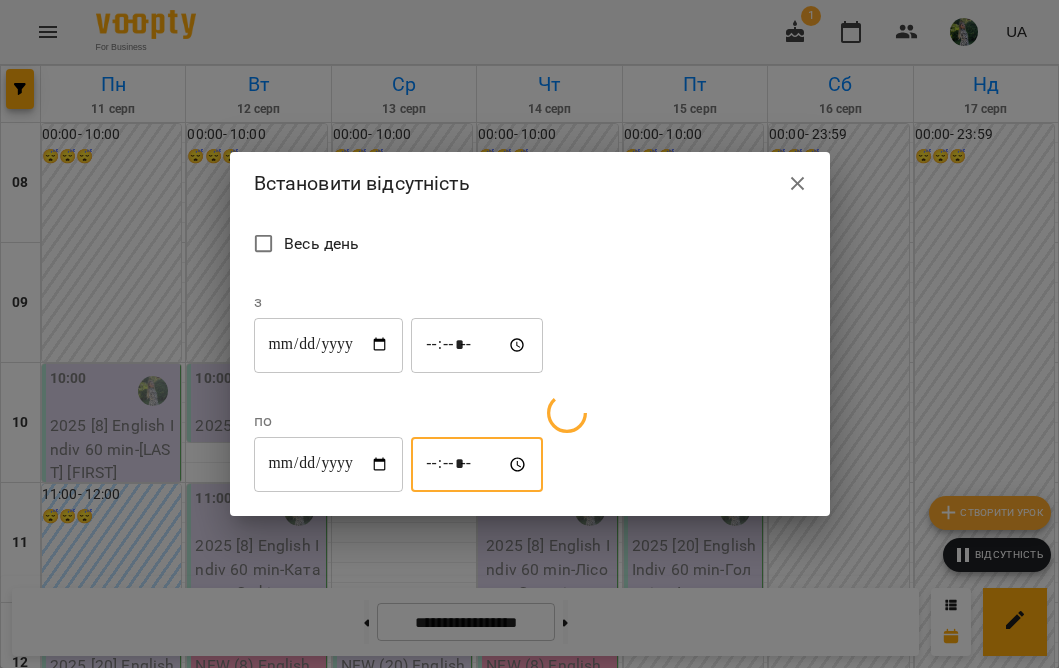 type on "*****" 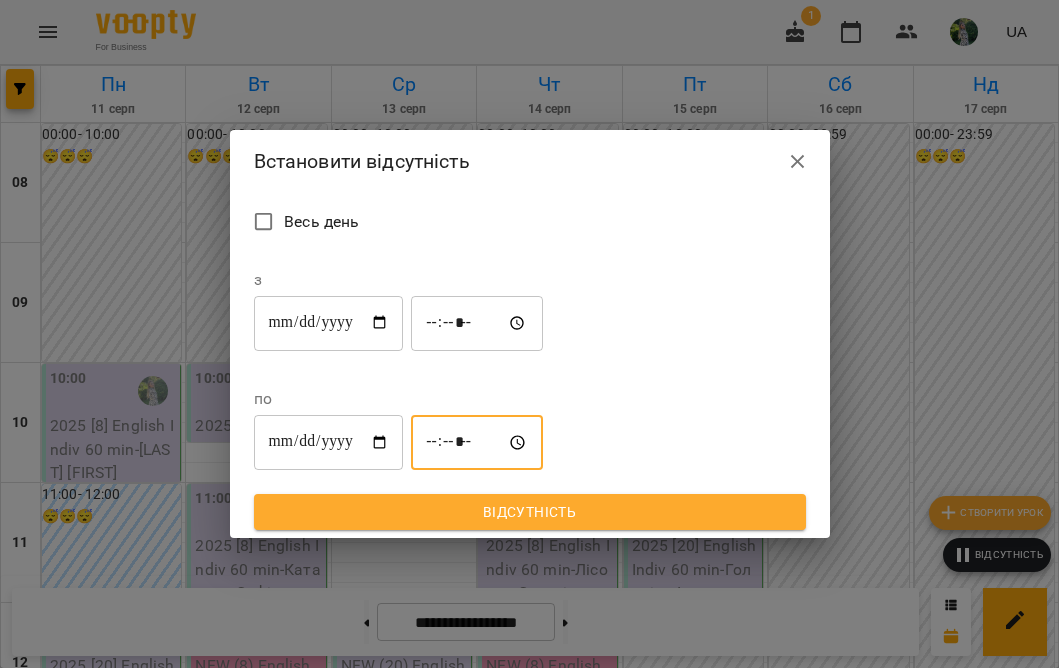 click on "Відсутність" at bounding box center [530, 512] 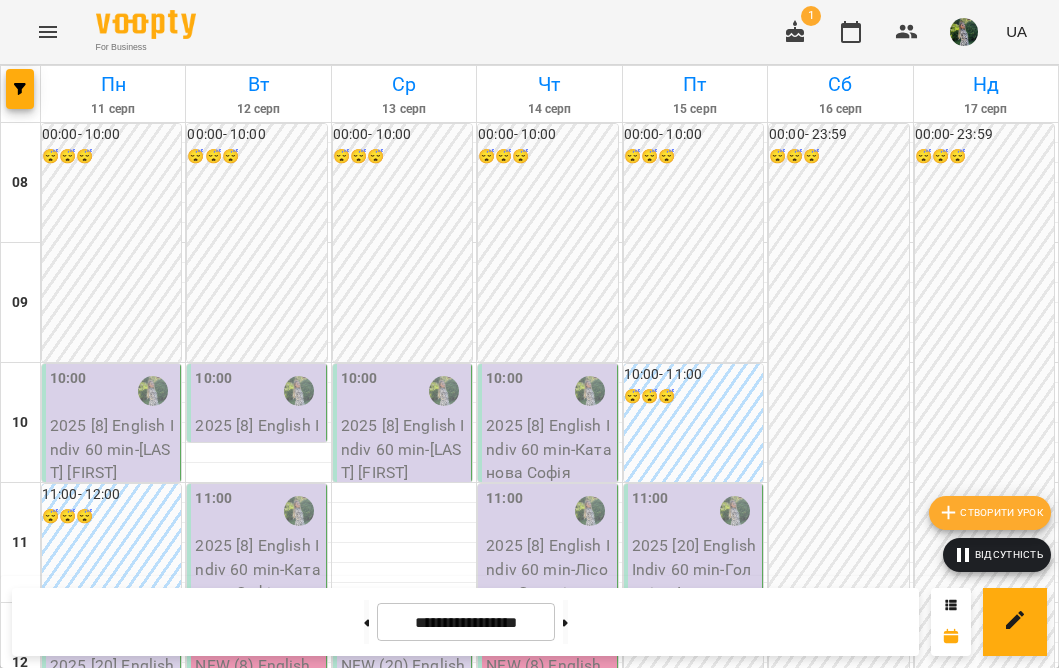 scroll, scrollTop: 1133, scrollLeft: 0, axis: vertical 